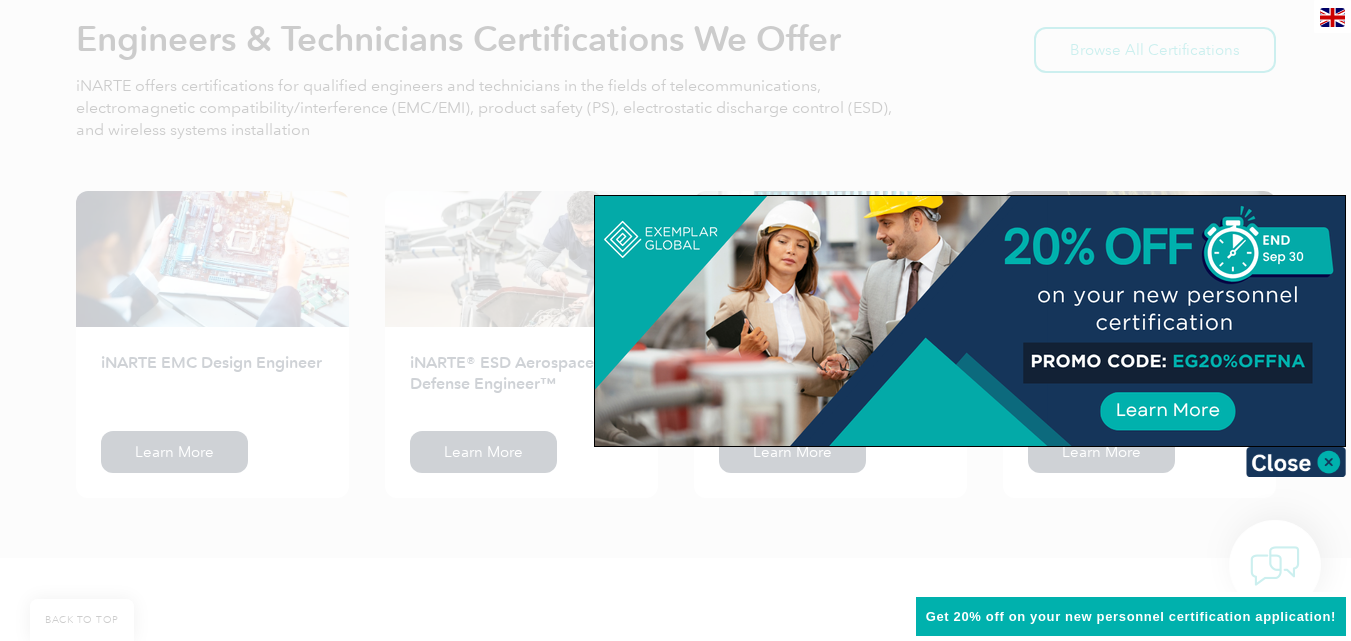 scroll, scrollTop: 2603, scrollLeft: 0, axis: vertical 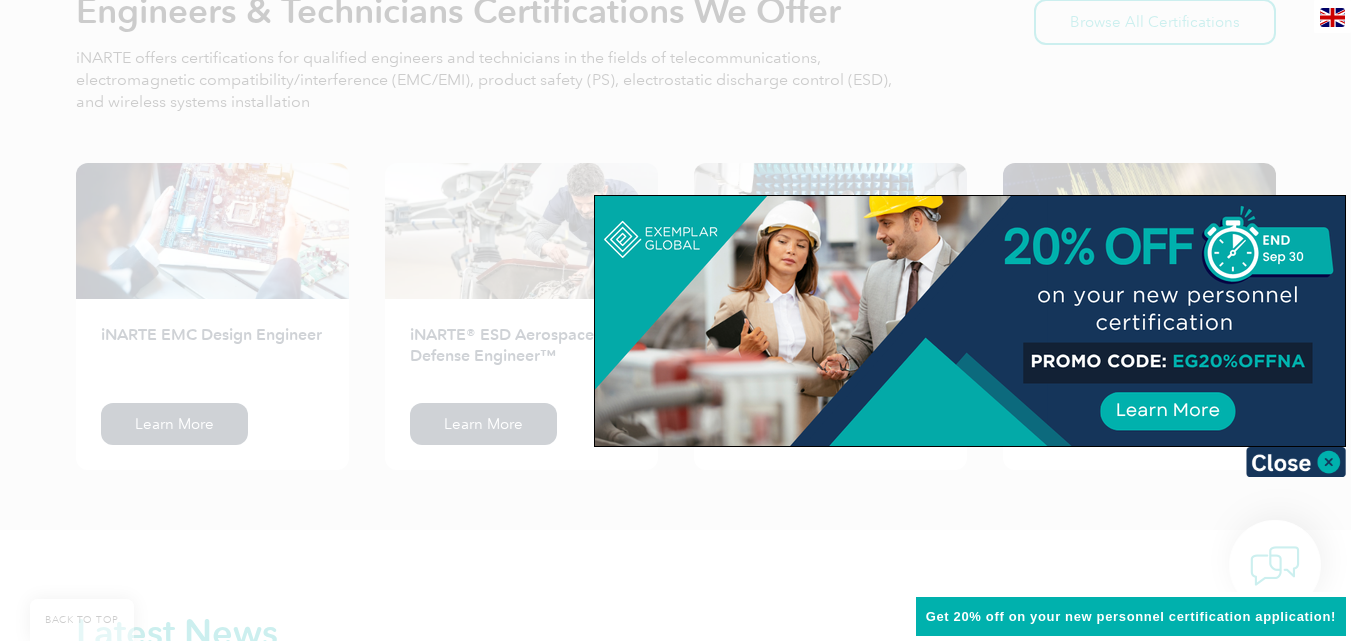 click on "BACK TO TOP              Leading the way to excellence                                                                                                                 Search       Already have an account? Login at  Exemplar LINK        ▼                            Home   Our Services     Getting Certified   Individual Certifications   Engineers & Technicians Certifications   FCC Licensing Exams   Transition Your Certification   Certifications for ASQ CQAs   Your Exemplar Global ROI     ▼   Industry Partners     Programs for Certification Bodies   Programs for Recognized Organizations   Programs for Training Providers   Program for Consulting Group   Certification Add-On (CAO) Program   Our Training Providers   Take a Certified Training Course     ▼   News & Events     Auditor Online   Webinars   Blog and News   Event Calendar     ▼   Resources     Career Center     Auditors Jobs   Engineers & Technicians Jobs     ▼   Digital Badging     Individual Digital Badges       ▼" at bounding box center [675, 141] 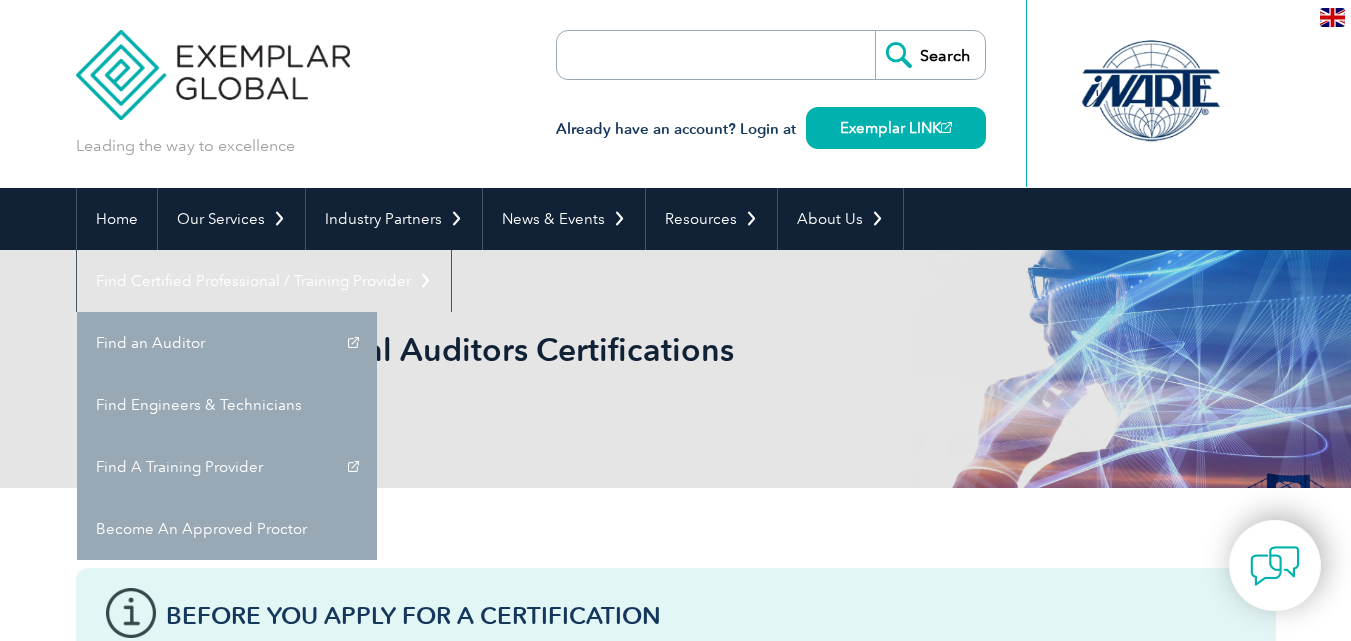 scroll, scrollTop: 0, scrollLeft: 0, axis: both 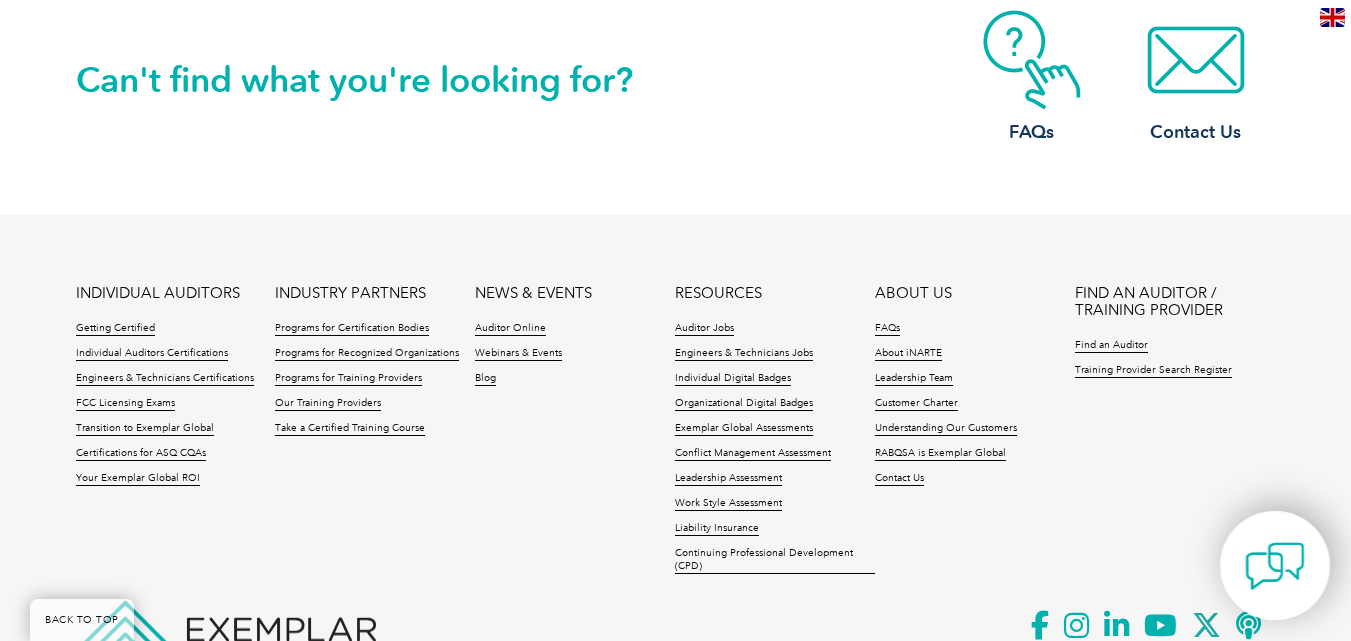 drag, startPoint x: 1364, startPoint y: 137, endPoint x: 1294, endPoint y: 589, distance: 457.38824 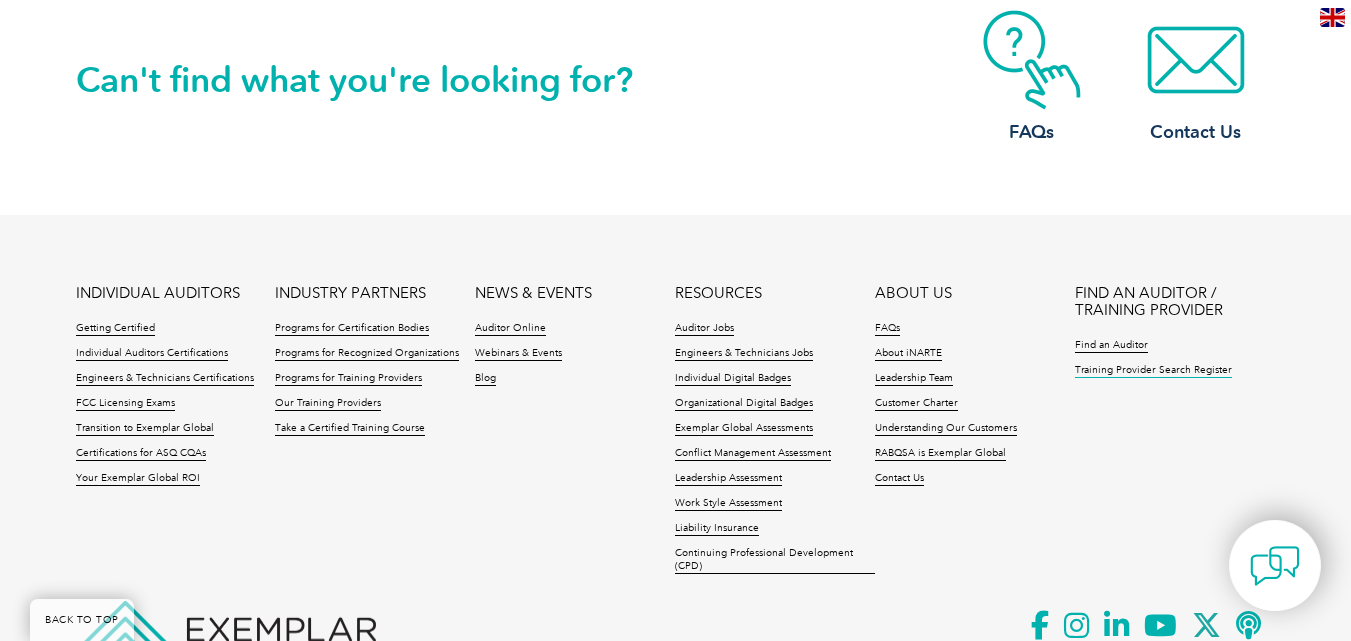 click on "Training Provider Search Register" at bounding box center [1153, 371] 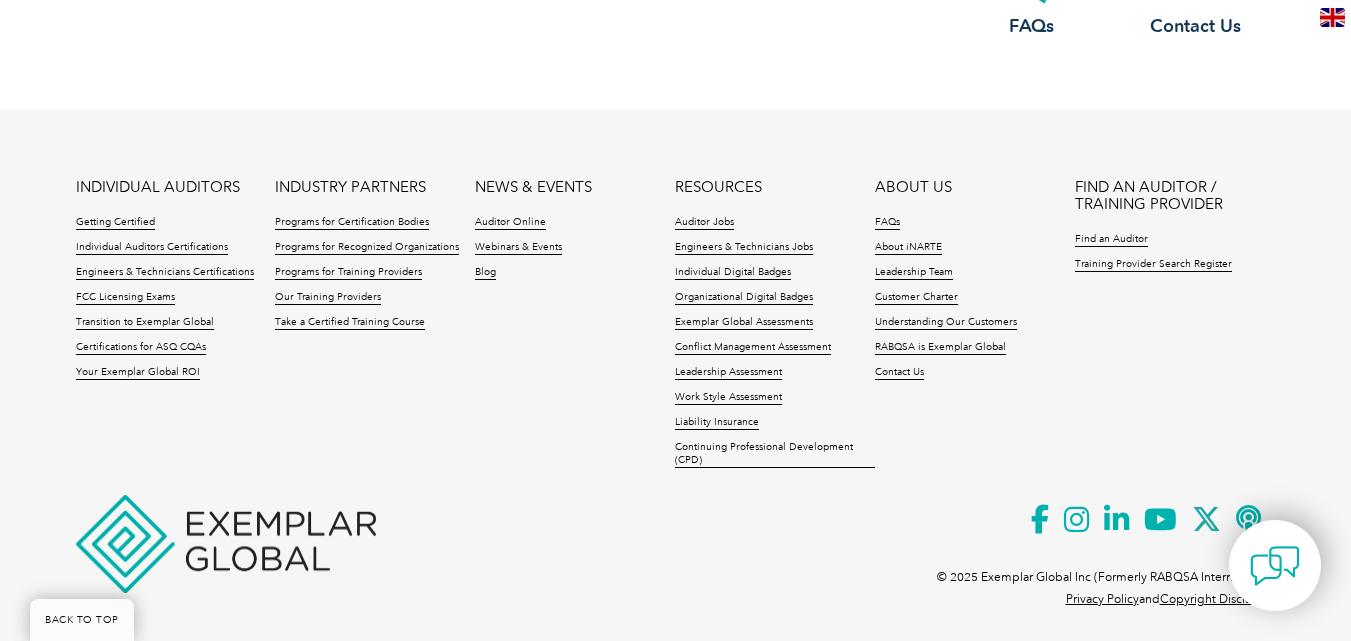 scroll, scrollTop: 2256, scrollLeft: 0, axis: vertical 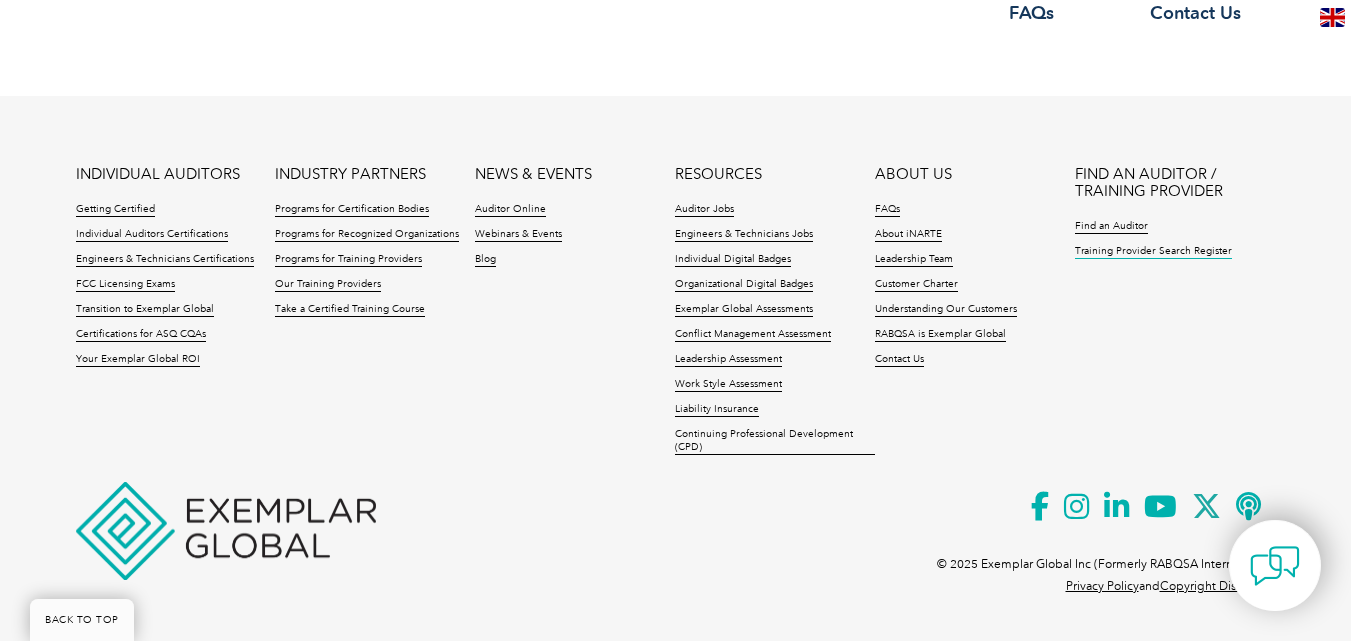 click on "Training Provider Search Register" at bounding box center [1153, 252] 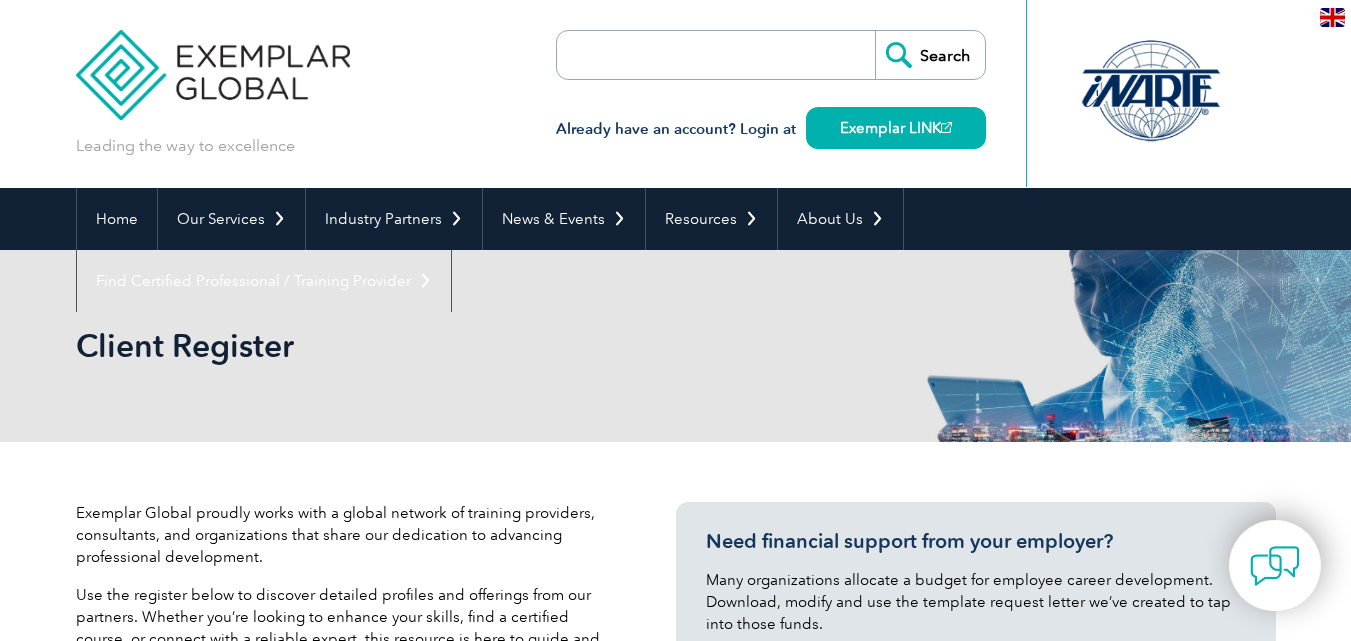 scroll, scrollTop: 0, scrollLeft: 0, axis: both 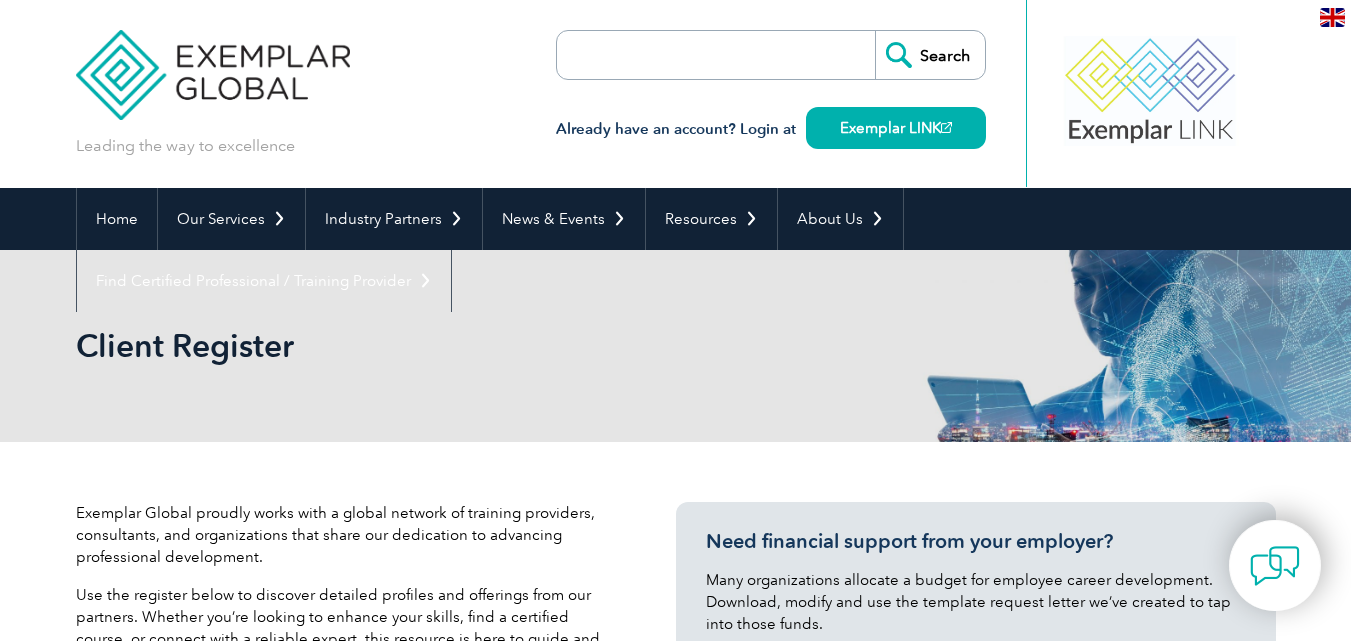 drag, startPoint x: 1356, startPoint y: 54, endPoint x: 1331, endPoint y: -11, distance: 69.641945 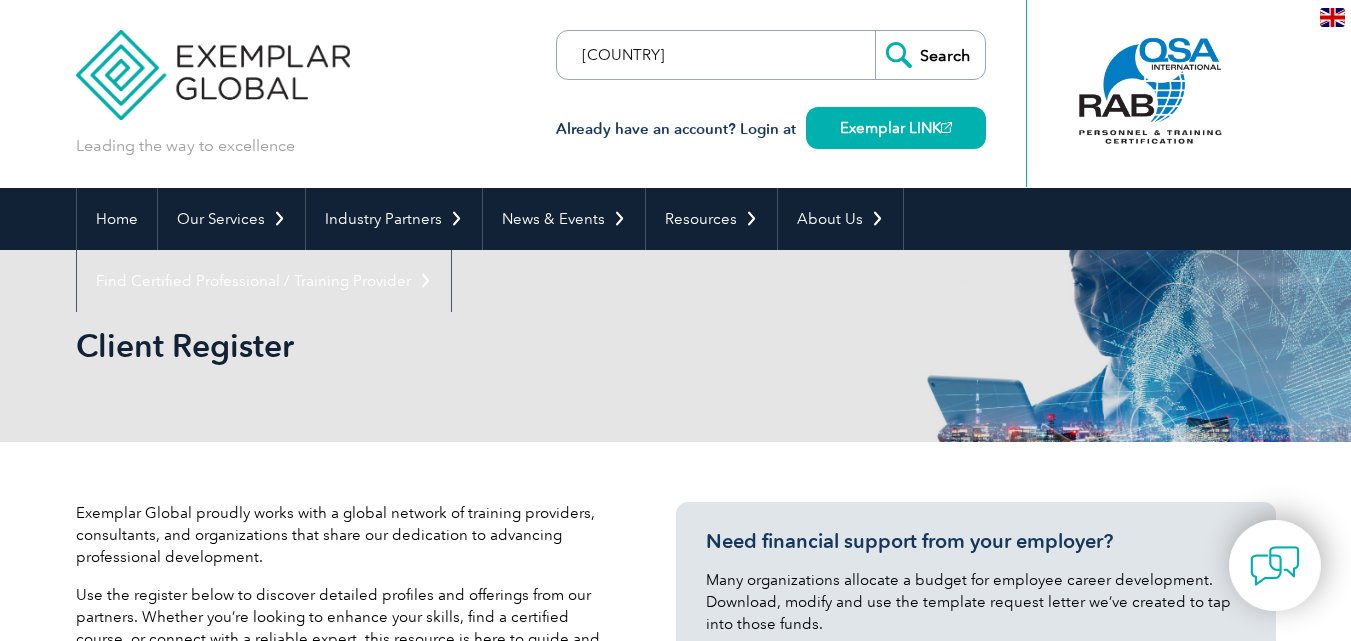 type on "pakistan" 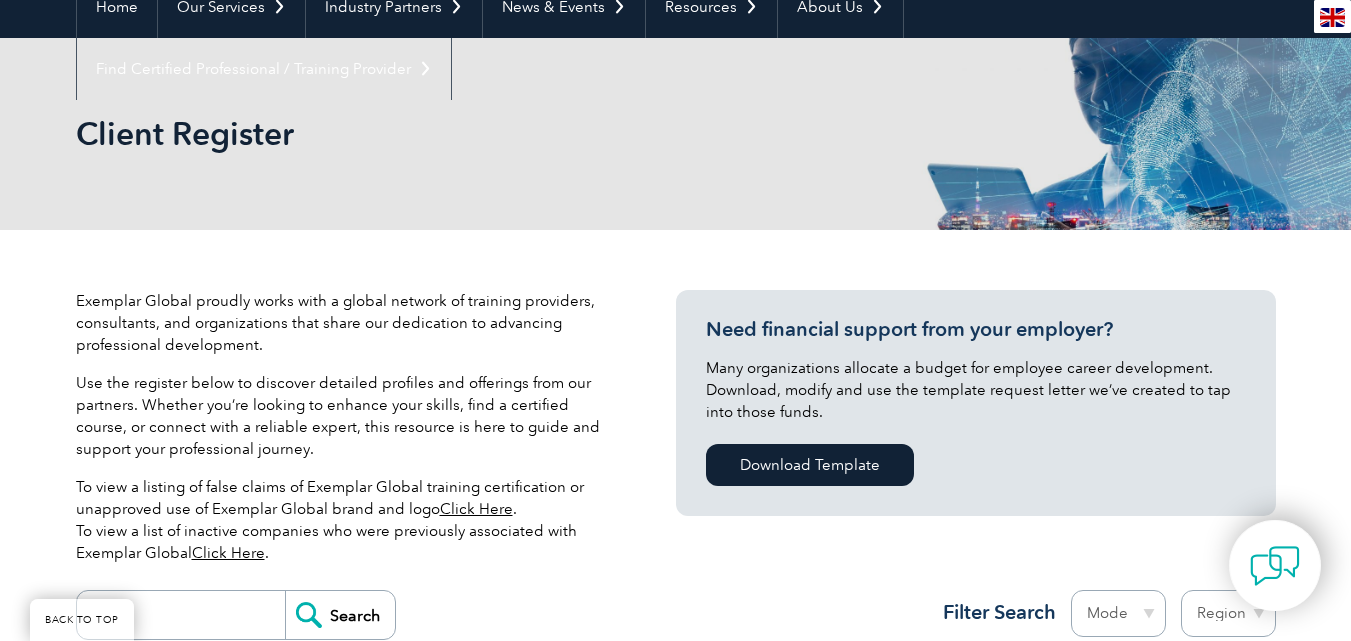 scroll, scrollTop: 381, scrollLeft: 0, axis: vertical 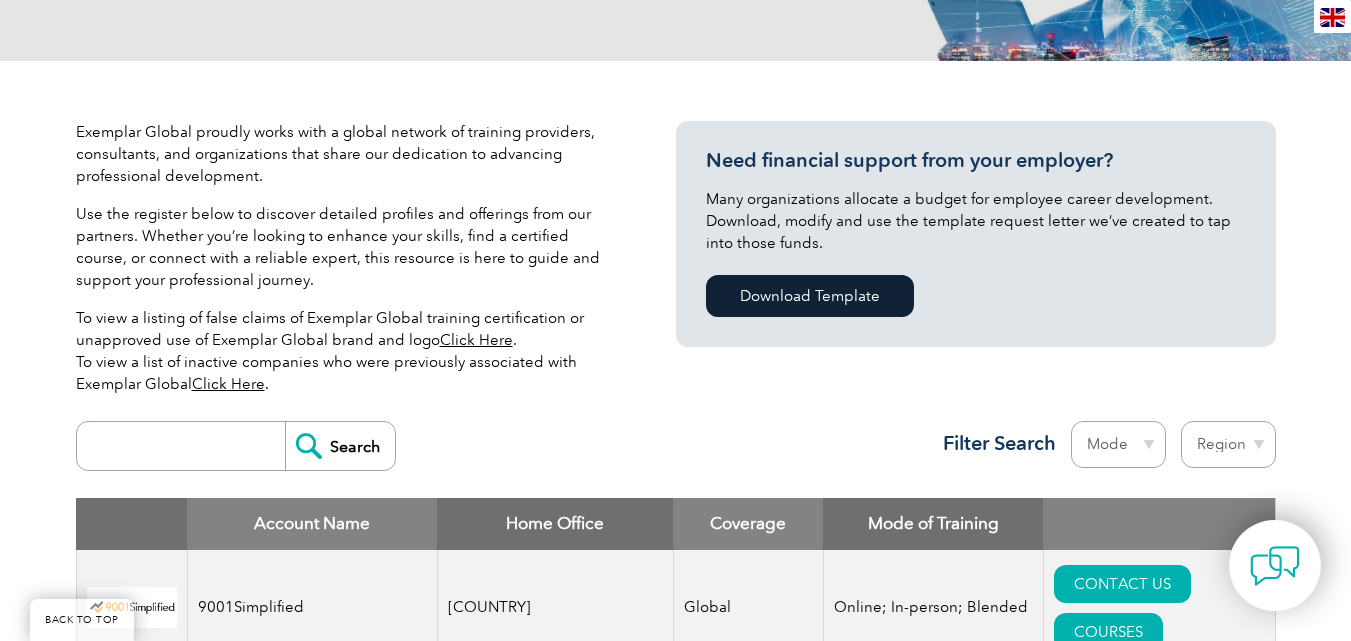 click on "Click Here" at bounding box center [228, 384] 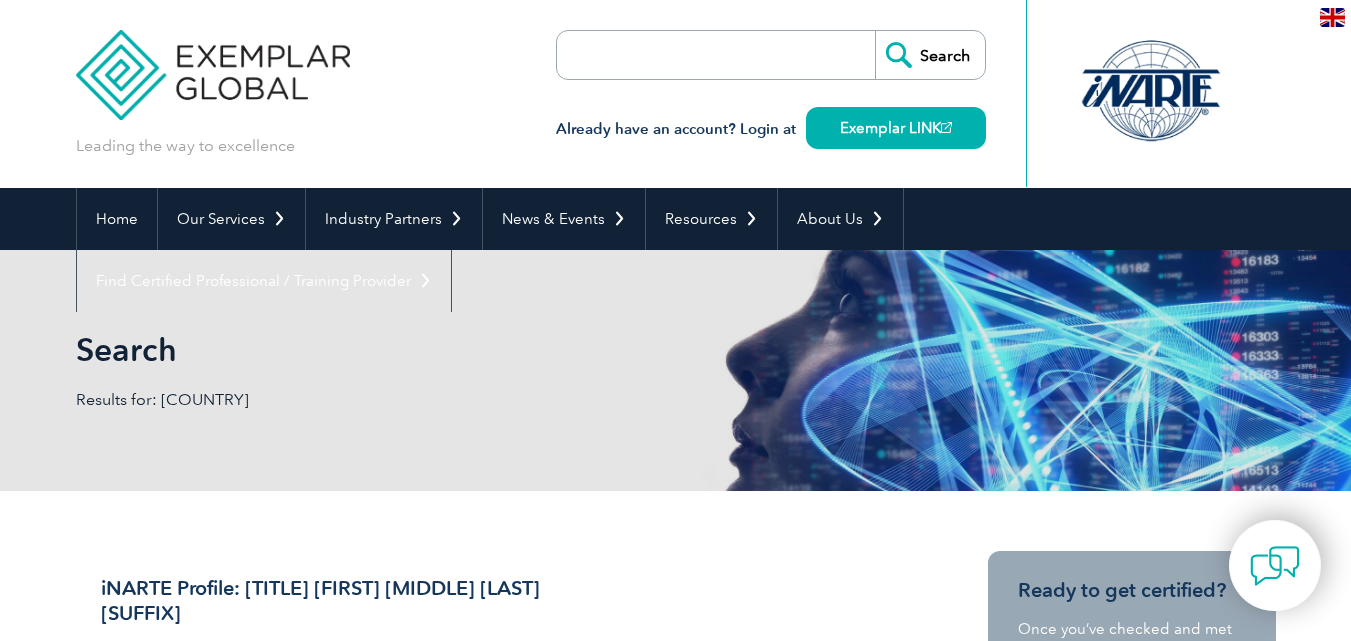 scroll, scrollTop: 0, scrollLeft: 0, axis: both 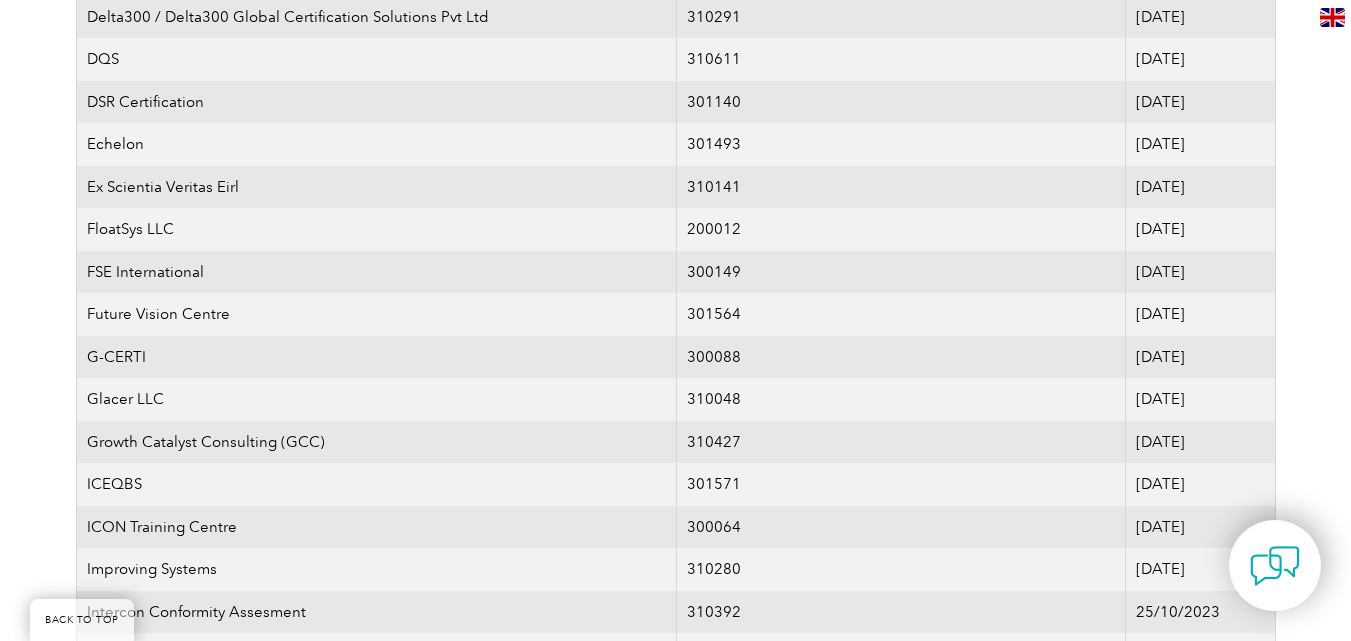 click on "BACK TO TOP              Leading the way to excellence                                                                                                                 Search       Already have an account? Login at  Exemplar LINK        ▼                            Home   Our Services     Getting Certified   Individual Certifications   Engineers & Technicians Certifications   FCC Licensing Exams   Transition Your Certification   Certifications for ASQ CQAs   Your Exemplar Global ROI     ▼   Industry Partners     Programs for Certification Bodies   Programs for Recognized Organizations   Programs for Training Providers   Program for Consulting Group   Certification Add-On (CAO) Program   Our Training Providers   Take a Certified Training Course     ▼   News & Events     Auditor Online   Webinars   Blog and News   Event Calendar     ▼   Resources     Career Center     Auditors Jobs   Engineers & Technicians Jobs     ▼   Digital Badging     Individual Digital Badges       ▼" at bounding box center (675, 952) 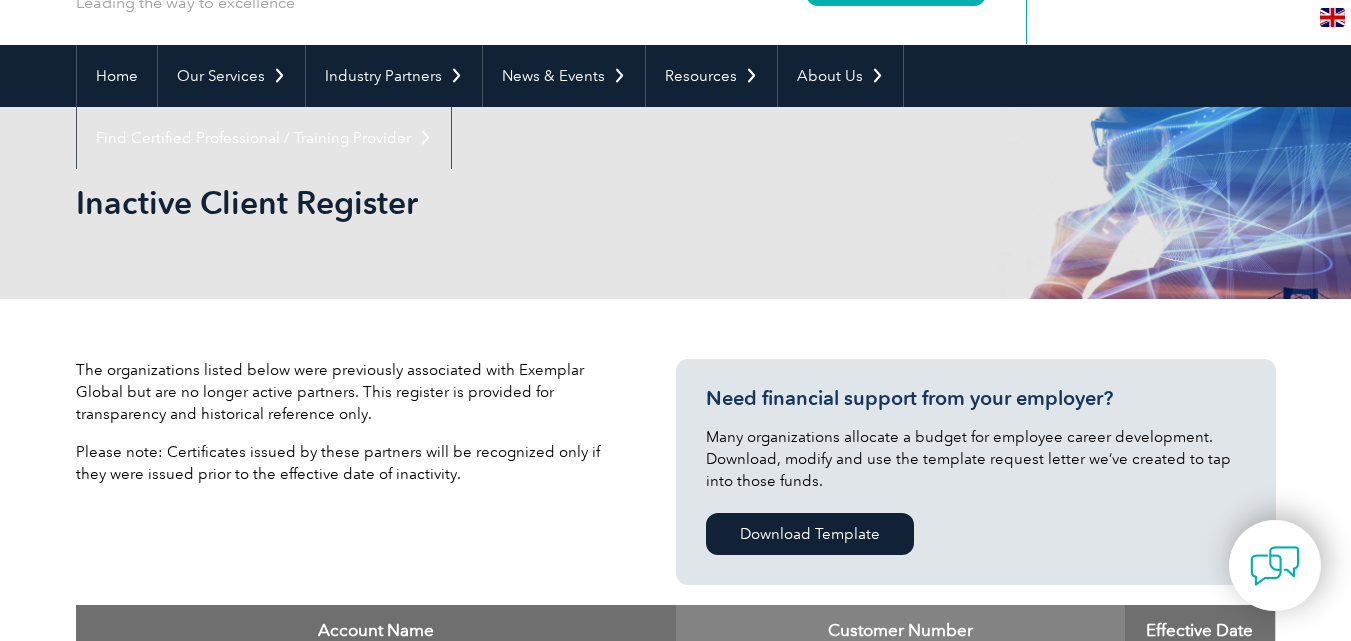 scroll, scrollTop: 123, scrollLeft: 0, axis: vertical 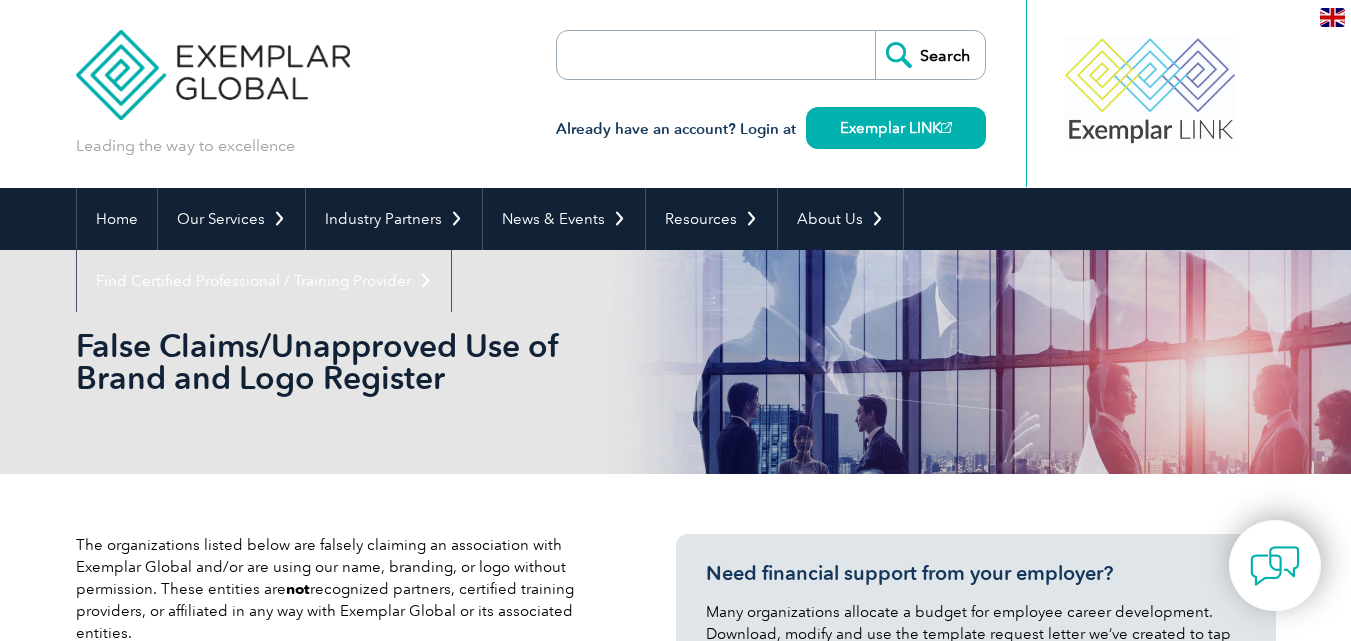 click on "BACK TO TOP              Leading the way to excellence                                                                                                                 Search       Already have an account? Login at  Exemplar LINK        ▼                            Home   Our Services     Getting Certified   Individual Certifications   Engineers & Technicians Certifications   FCC Licensing Exams   Transition Your Certification   Certifications for ASQ CQAs   Your Exemplar Global ROI     ▼   Industry Partners     Programs for Certification Bodies   Programs for Recognized Organizations   Programs for Training Providers   Program for Consulting Group   Certification Add-On (CAO) Program   Our Training Providers   Take a Certified Training Course     ▼   News & Events     Auditor Online   Webinars   Blog and News   Event Calendar     ▼   Resources     Career Center     Auditors Jobs   Engineers & Technicians Jobs     ▼   Digital Badging     Individual Digital Badges       ▼" at bounding box center [675, 1567] 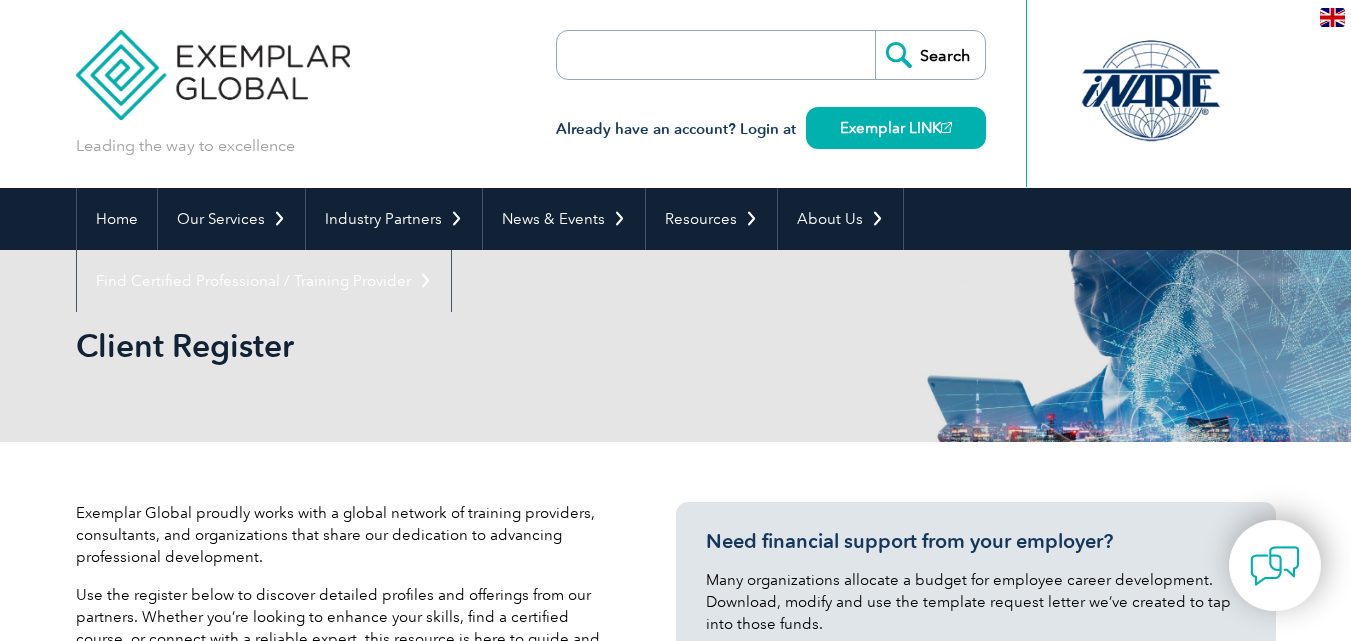 scroll, scrollTop: 0, scrollLeft: 0, axis: both 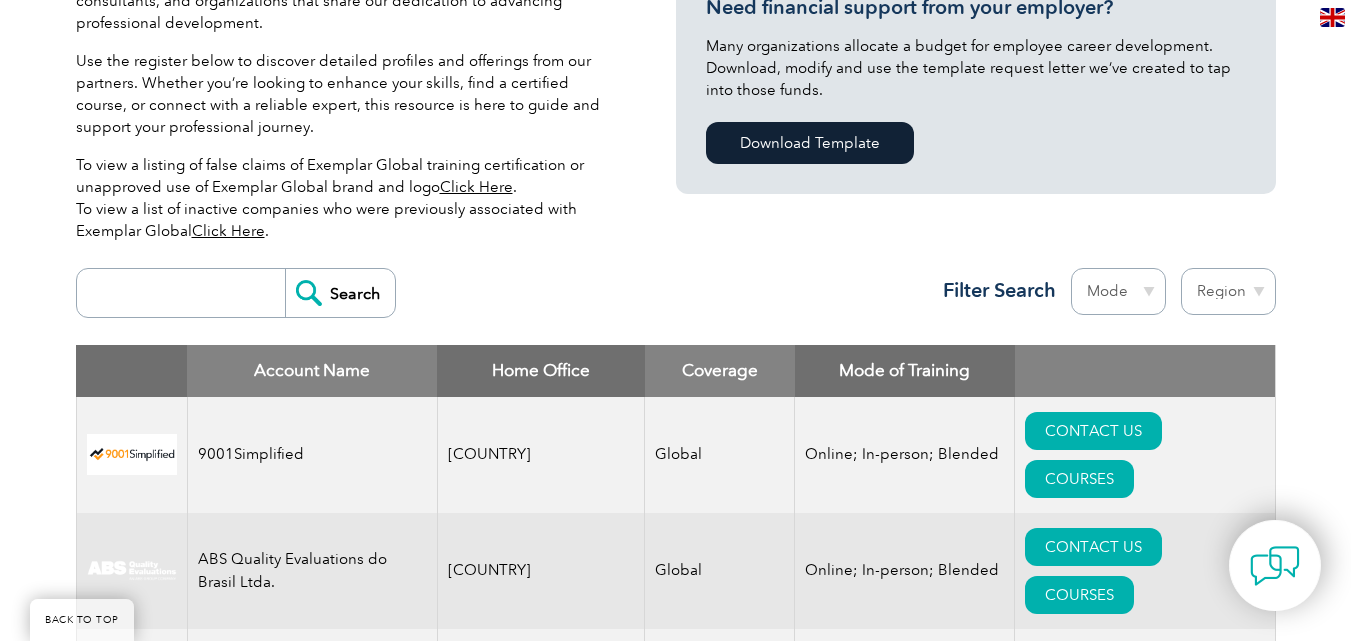 click at bounding box center [186, 293] 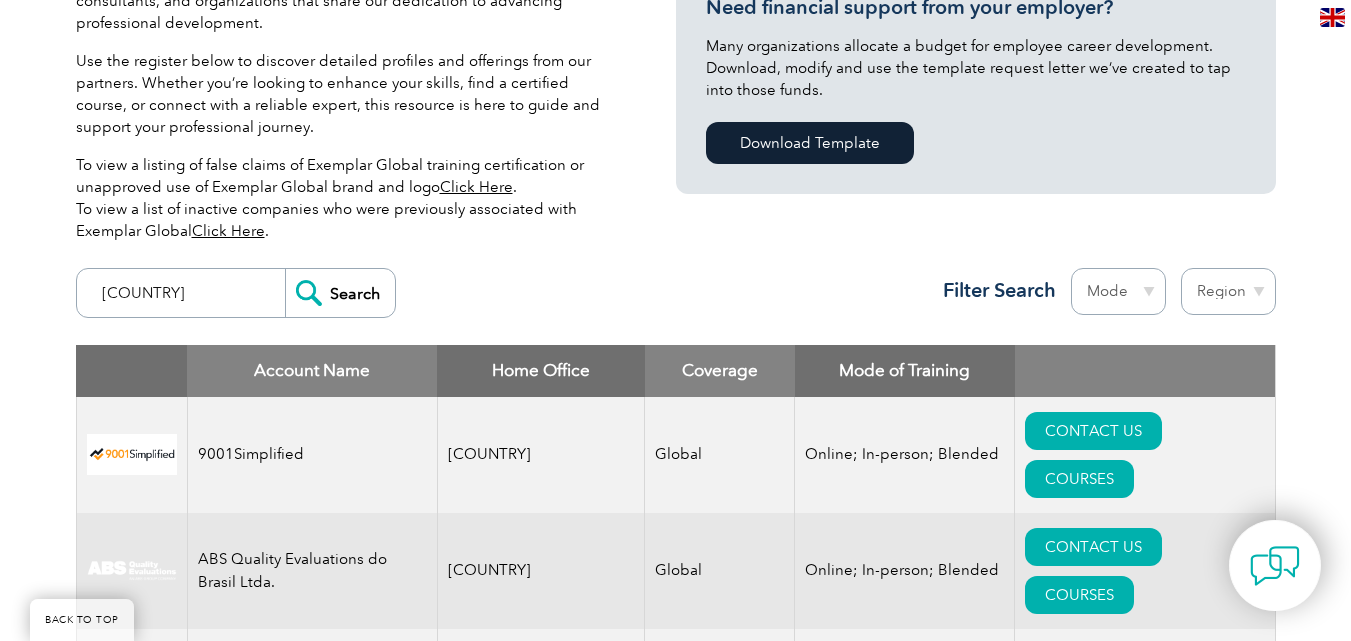 type on "[COUNTRY]" 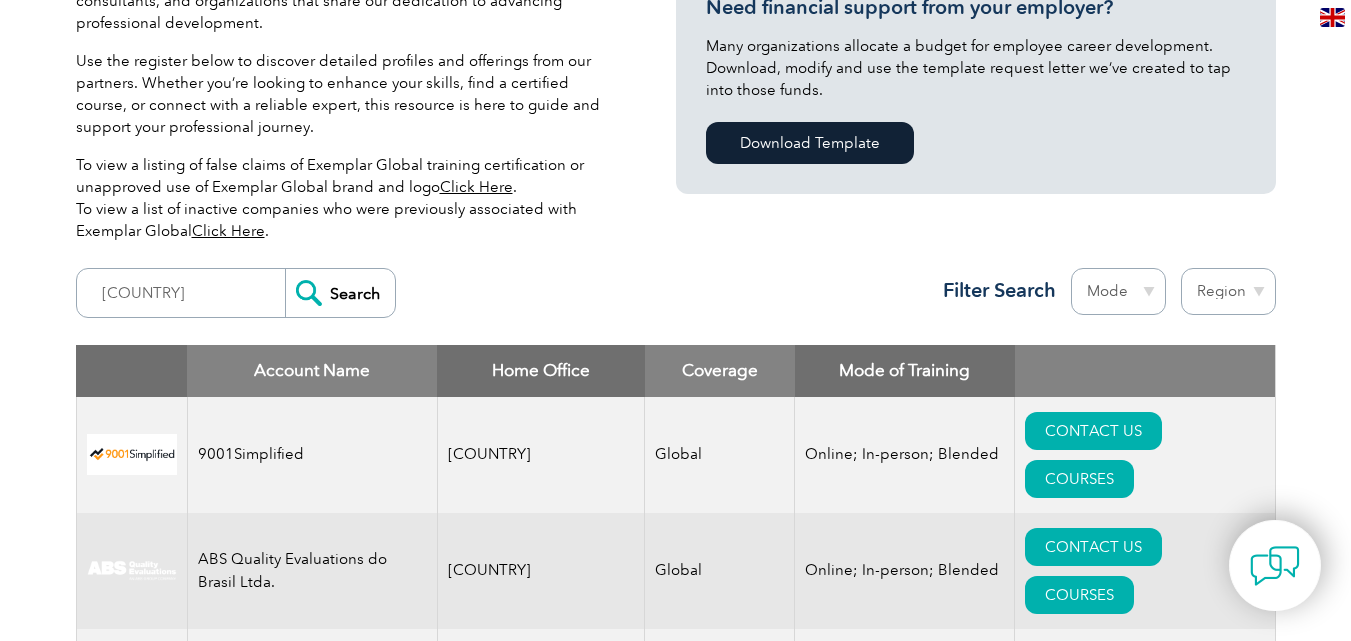 scroll, scrollTop: 0, scrollLeft: 0, axis: both 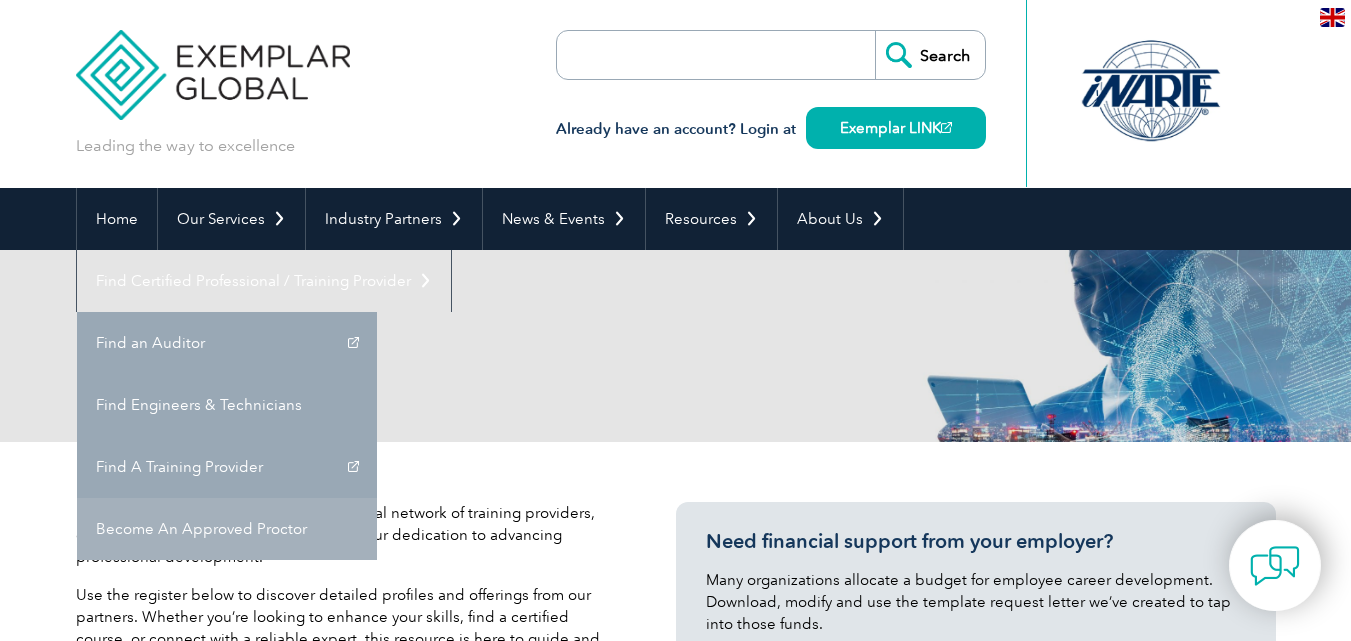 click on "Become An Approved Proctor" at bounding box center (227, 529) 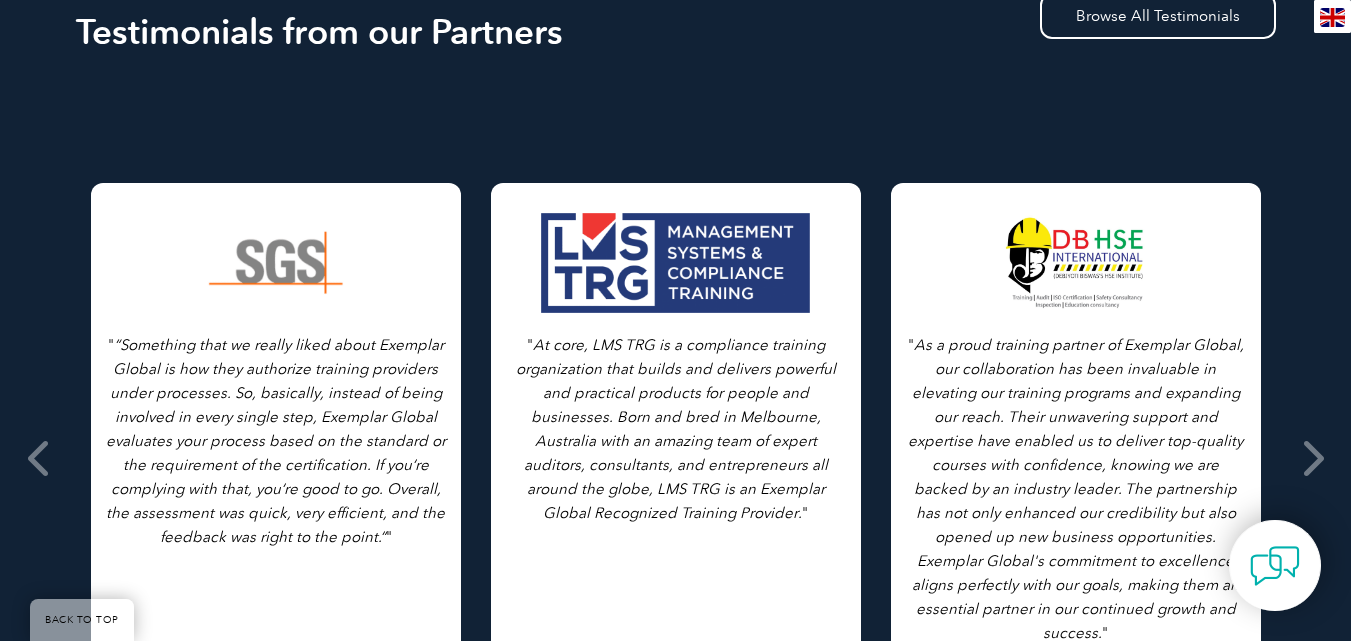 scroll, scrollTop: 1098, scrollLeft: 0, axis: vertical 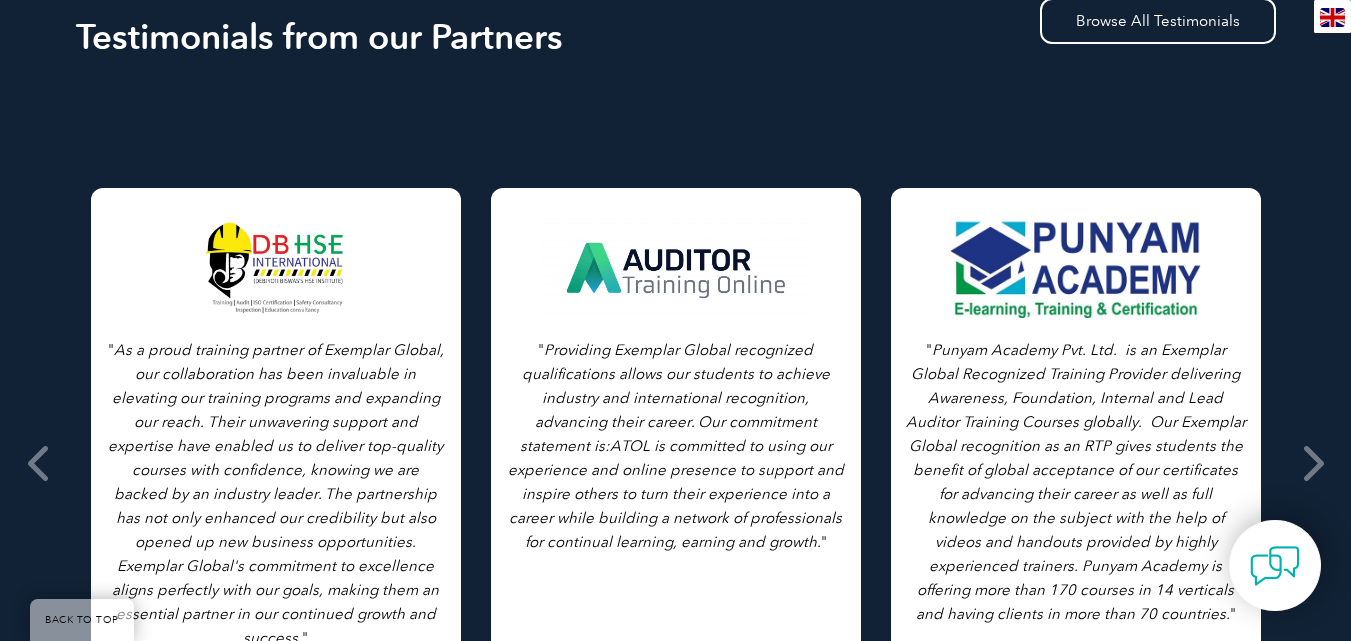 click on "BACK TO TOP              Leading the way to excellence                                                                                                                 Search       Already have an account? Login at  Exemplar LINK        ▼                            Home   Our Services     Getting Certified   Individual Certifications   Engineers & Technicians Certifications   FCC Licensing Exams   Transition Your Certification   Certifications for ASQ CQAs   Your Exemplar Global ROI     ▼   Industry Partners     Programs for Certification Bodies   Programs for Recognized Organizations   Programs for Training Providers   Program for Consulting Group   Certification Add-On (CAO) Program   Our Training Providers   Take a Certified Training Course     ▼   News & Events     Auditor Online   Webinars   Blog and News   Event Calendar     ▼   Resources     Career Center     Auditors Jobs   Engineers & Technicians Jobs     ▼   Digital Badging     Individual Digital Badges       ▼" at bounding box center (675, 310) 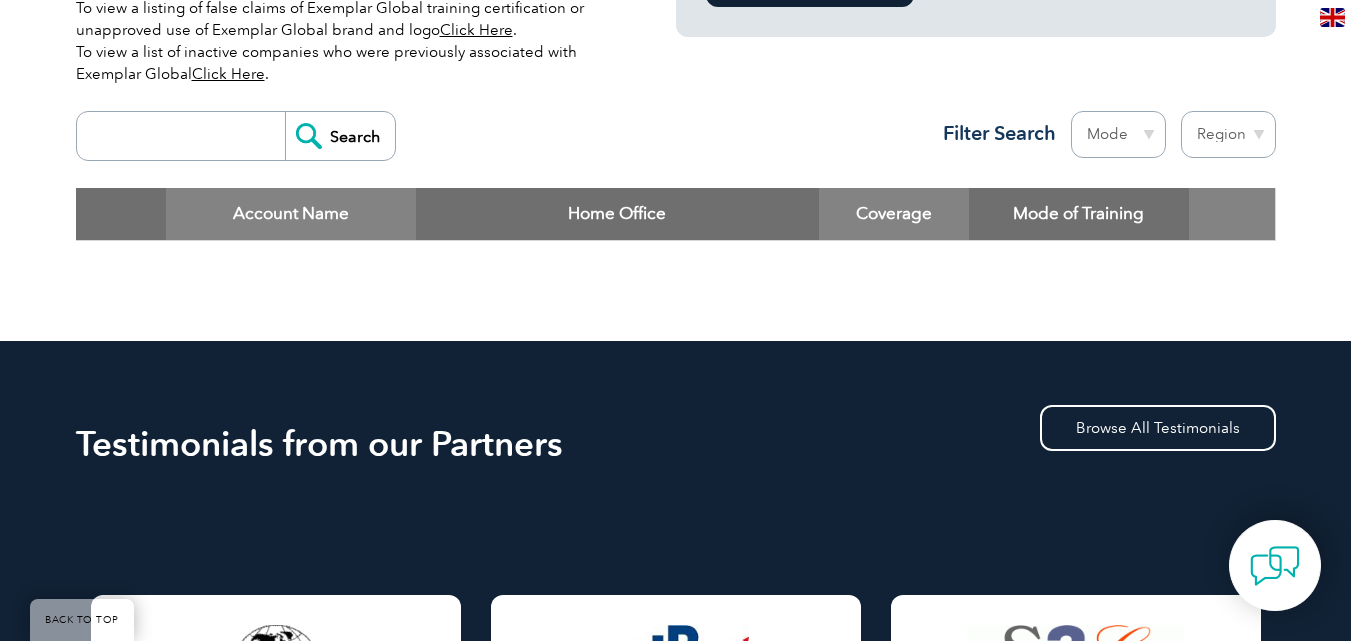 scroll, scrollTop: 705, scrollLeft: 0, axis: vertical 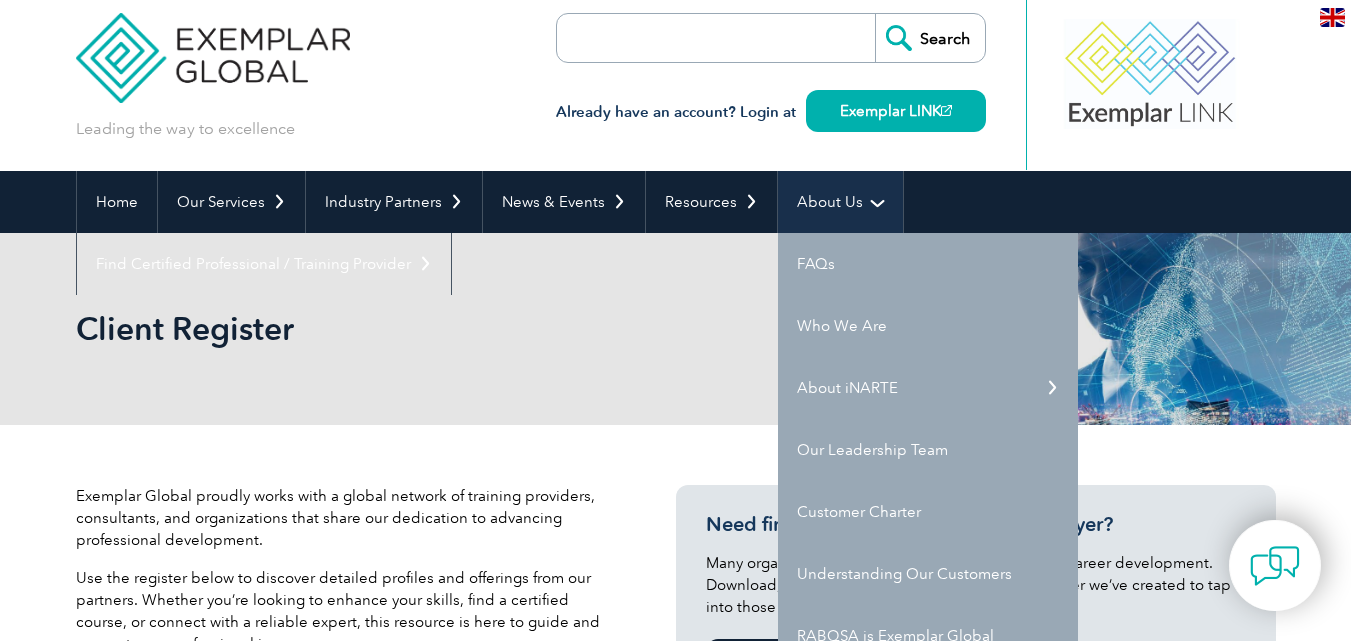 click on "About Us" at bounding box center (840, 202) 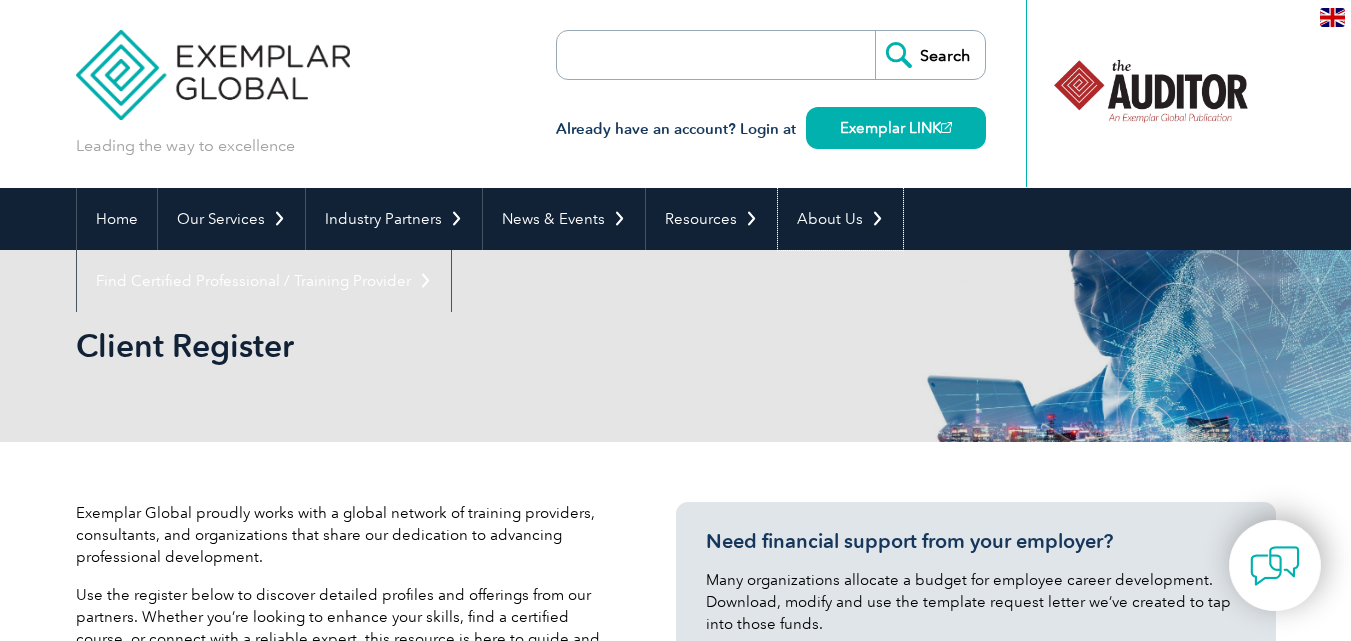 scroll, scrollTop: 17, scrollLeft: 0, axis: vertical 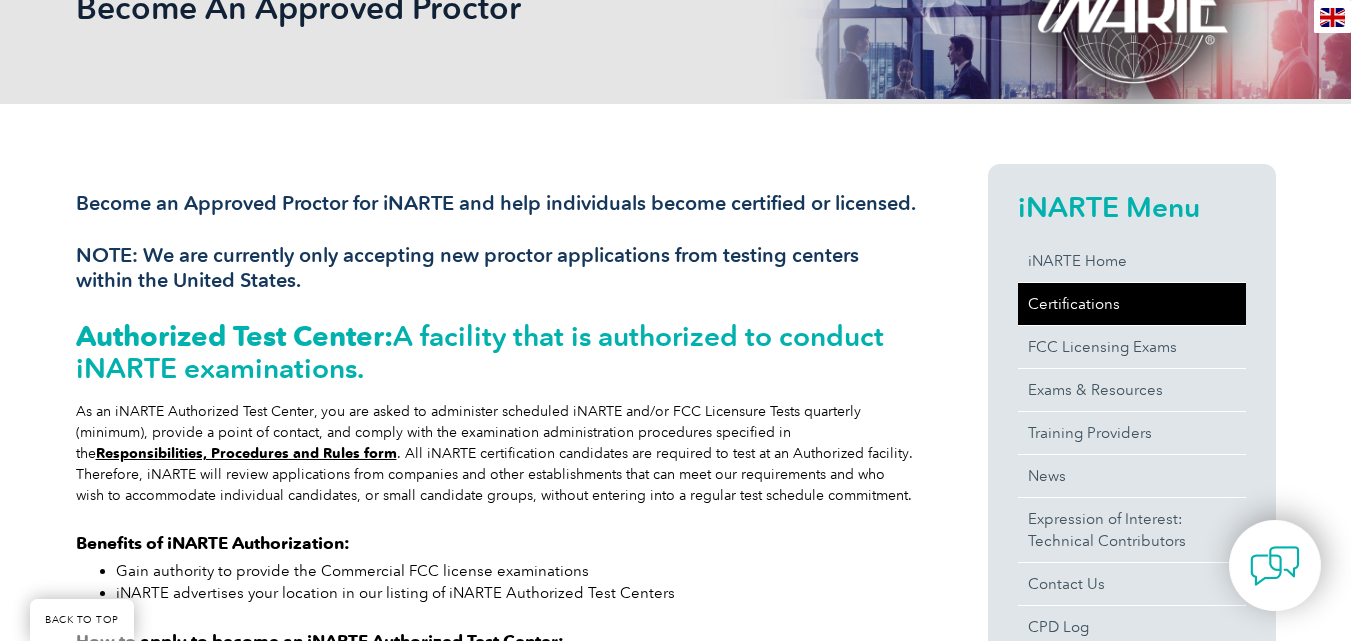 click on "Certifications" at bounding box center [1132, 304] 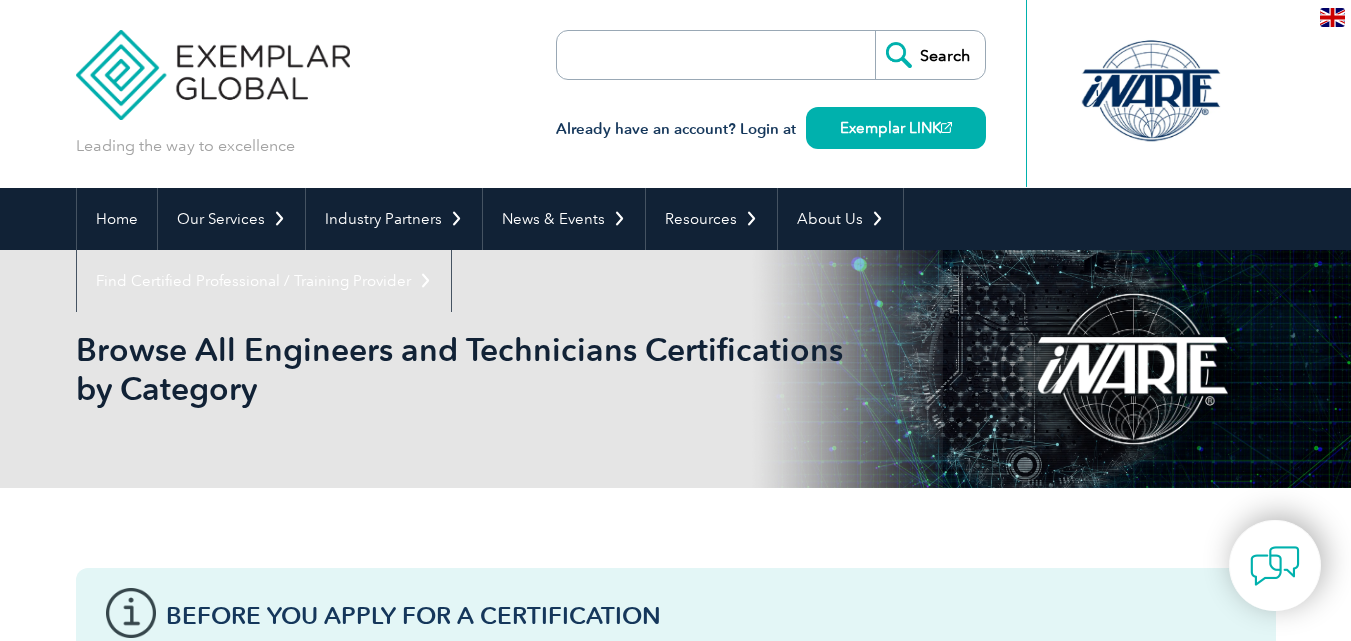 scroll, scrollTop: 0, scrollLeft: 0, axis: both 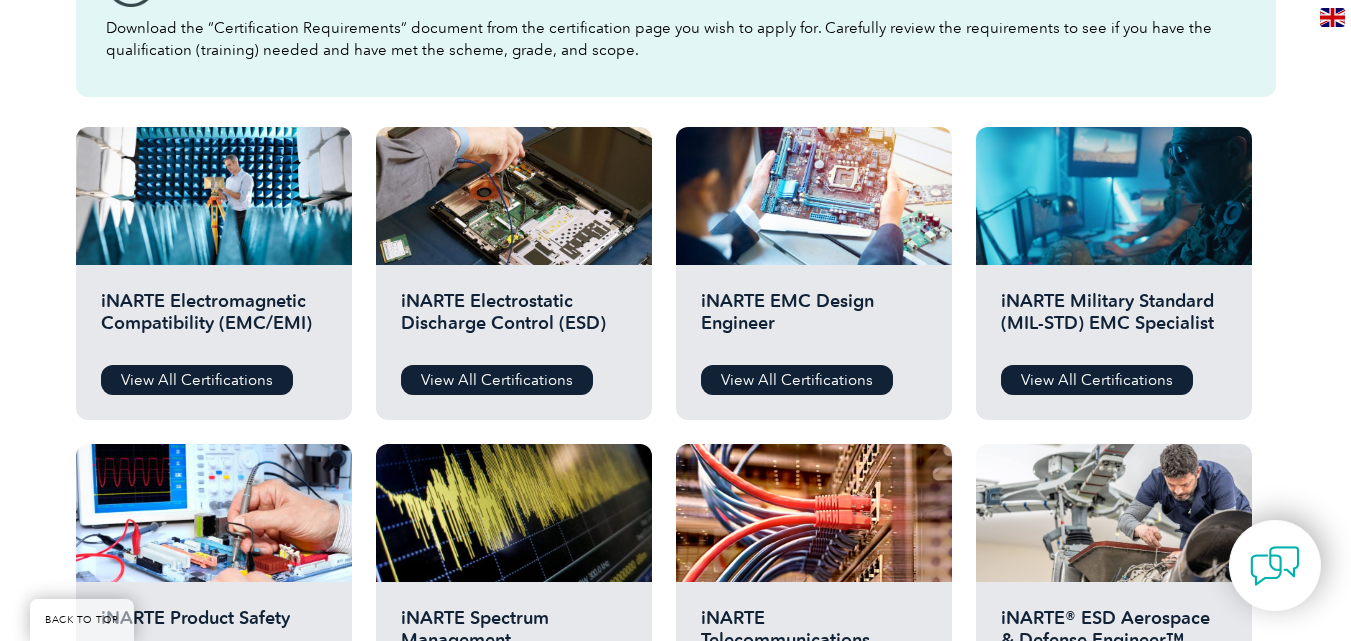 drag, startPoint x: 1358, startPoint y: 140, endPoint x: 1361, endPoint y: 289, distance: 149.0302 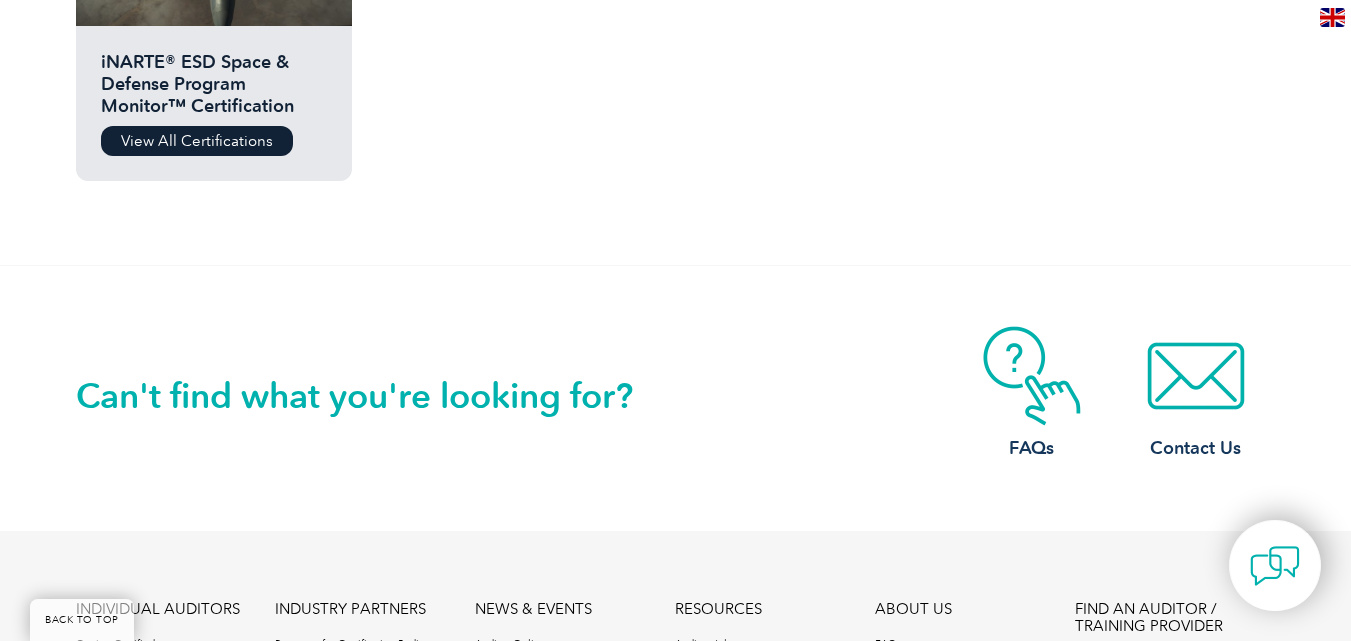 scroll, scrollTop: 1939, scrollLeft: 0, axis: vertical 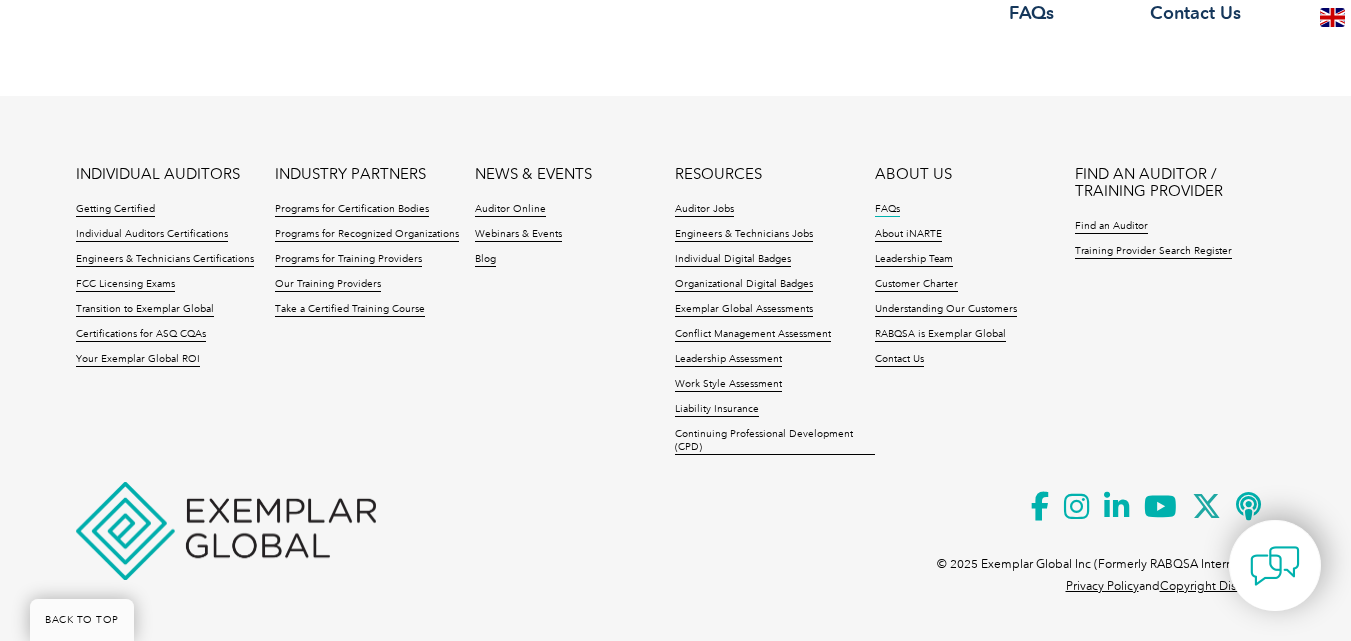click on "FAQs" at bounding box center [887, 210] 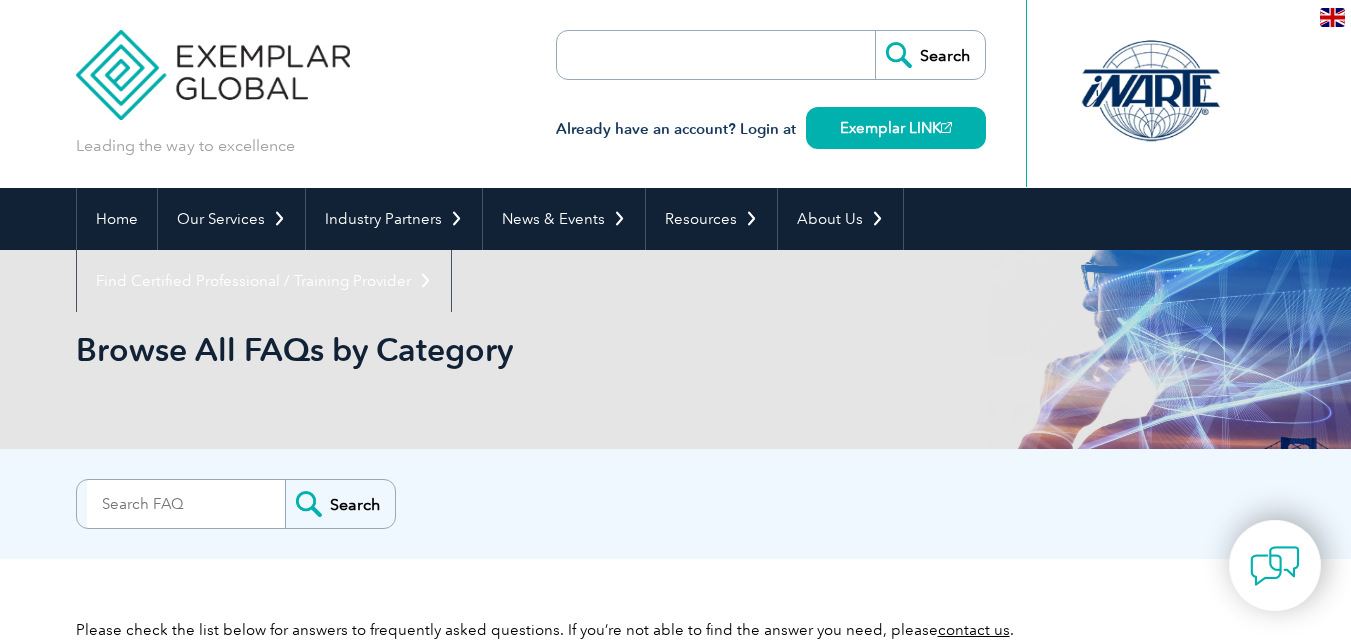 scroll, scrollTop: 0, scrollLeft: 0, axis: both 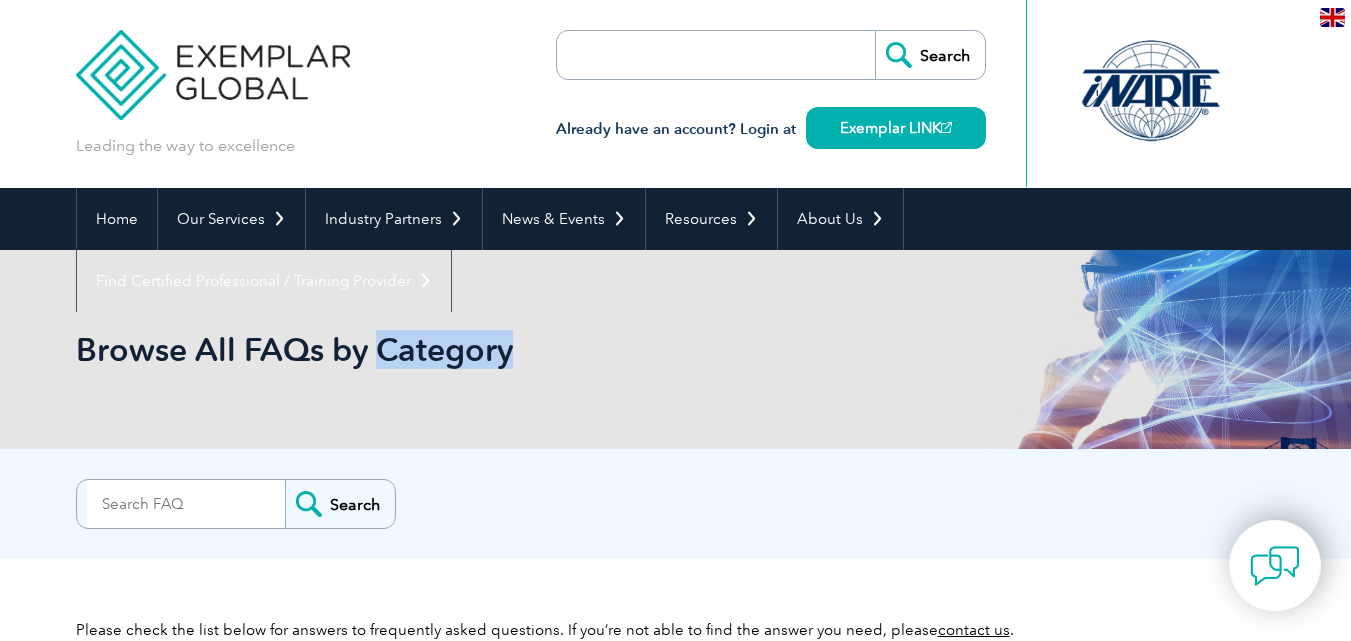 drag, startPoint x: 375, startPoint y: 360, endPoint x: 515, endPoint y: 340, distance: 141.42136 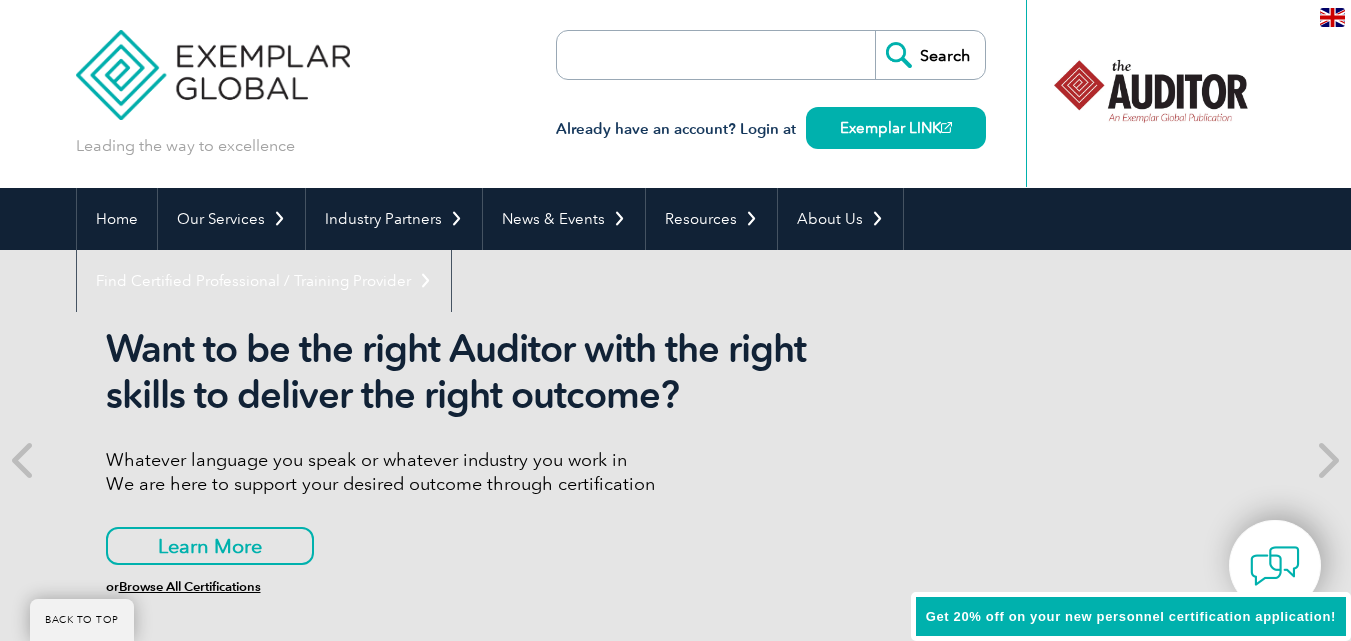 scroll, scrollTop: 2603, scrollLeft: 0, axis: vertical 